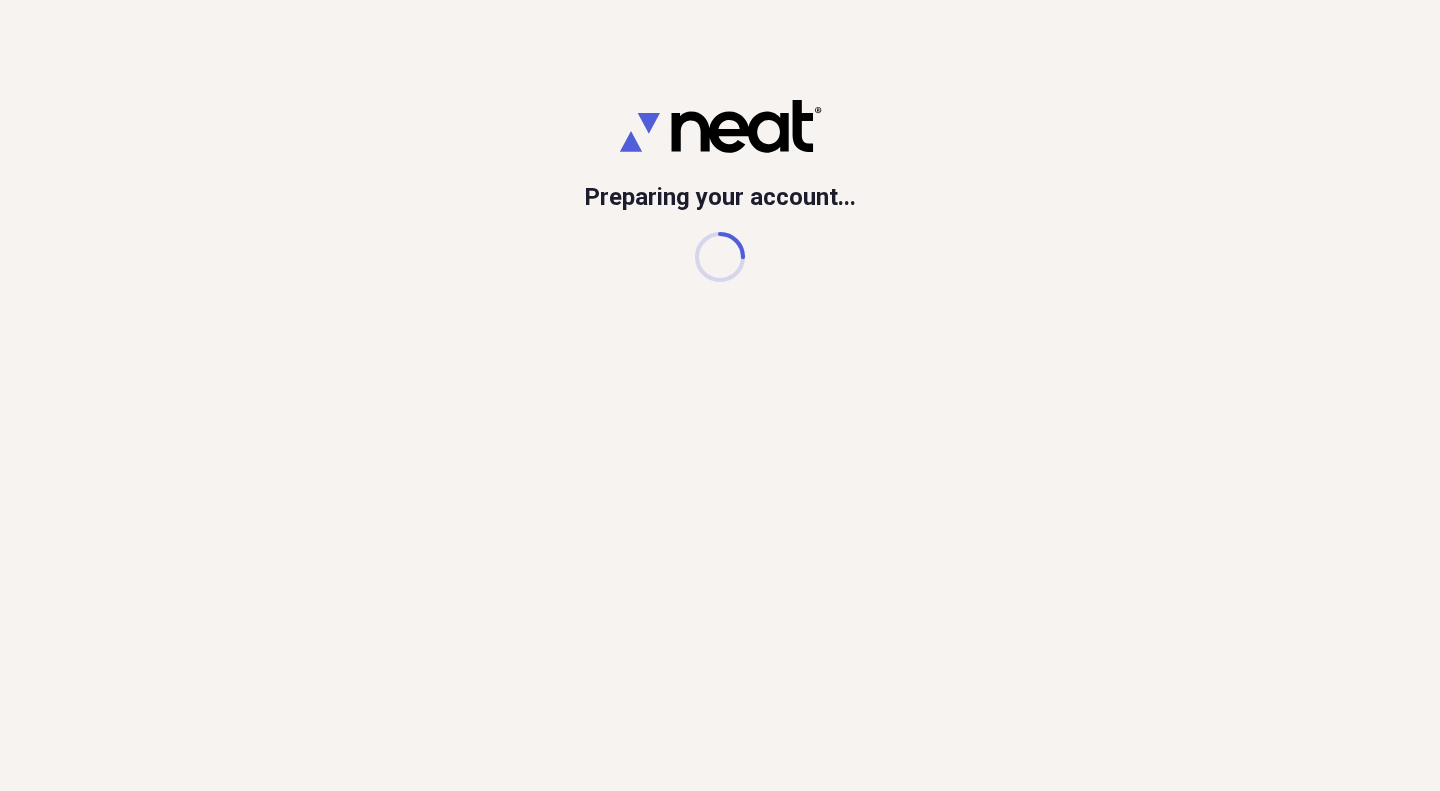scroll, scrollTop: 0, scrollLeft: 0, axis: both 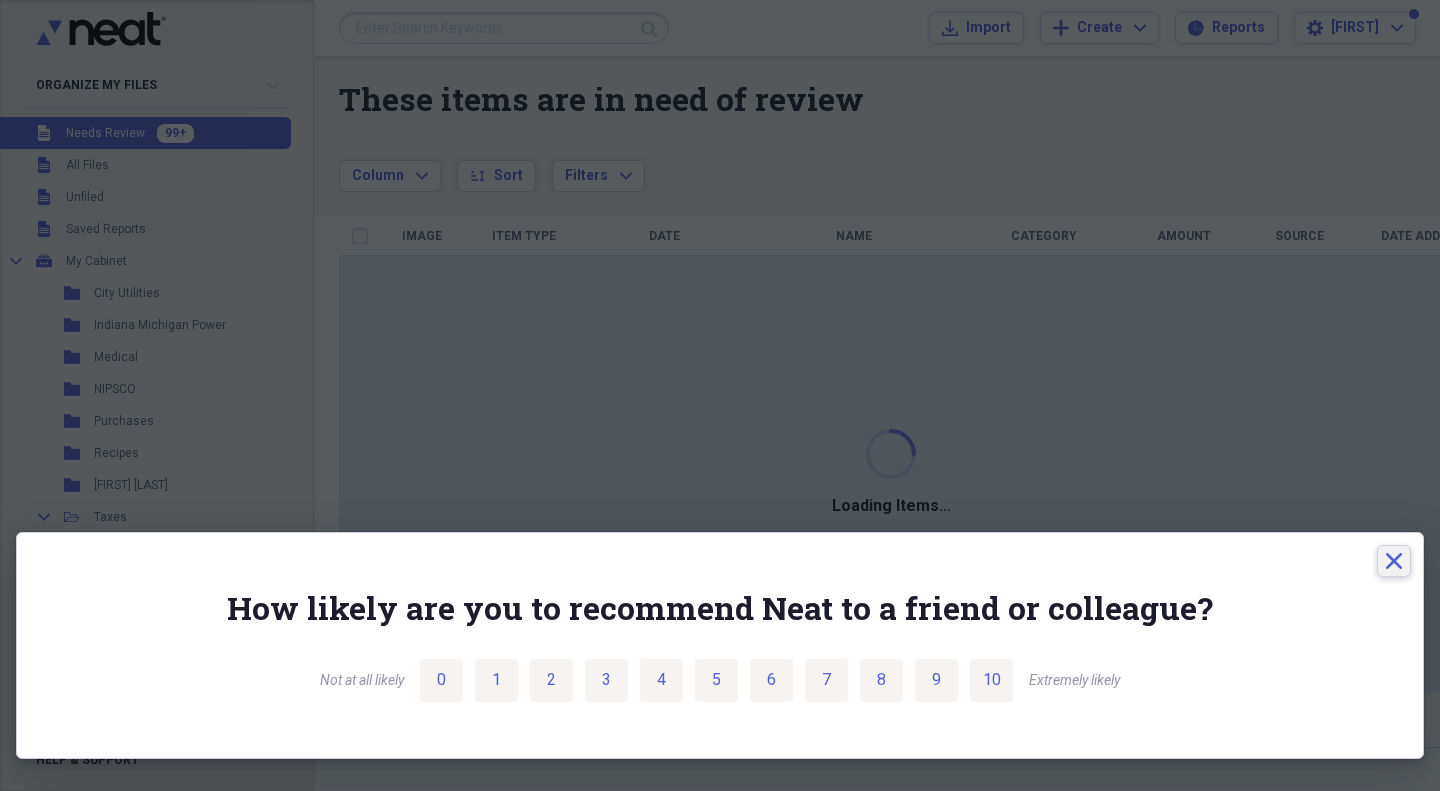 click on "Close" 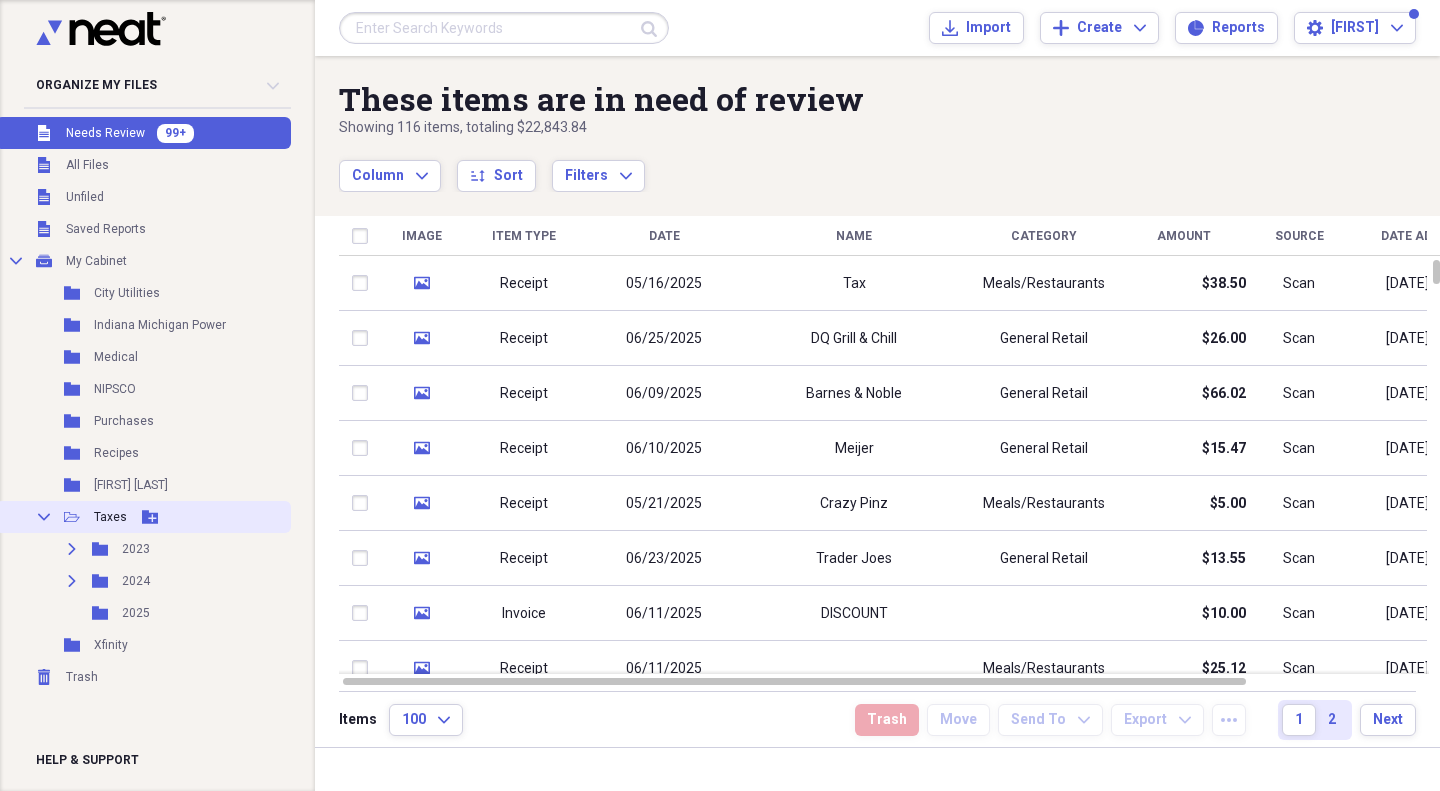 click on "Collapse" 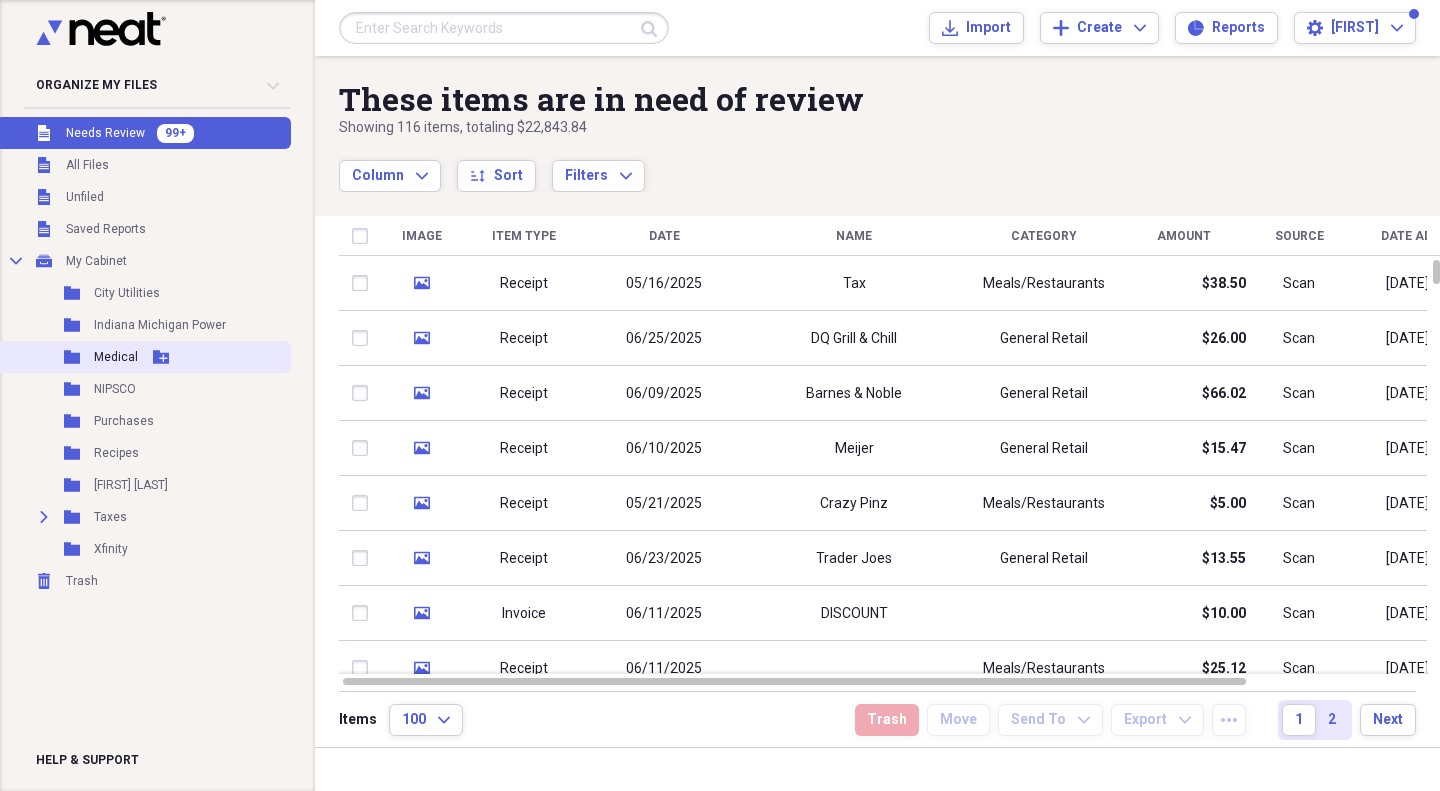 click on "Folder Medical Add Folder" at bounding box center [143, 357] 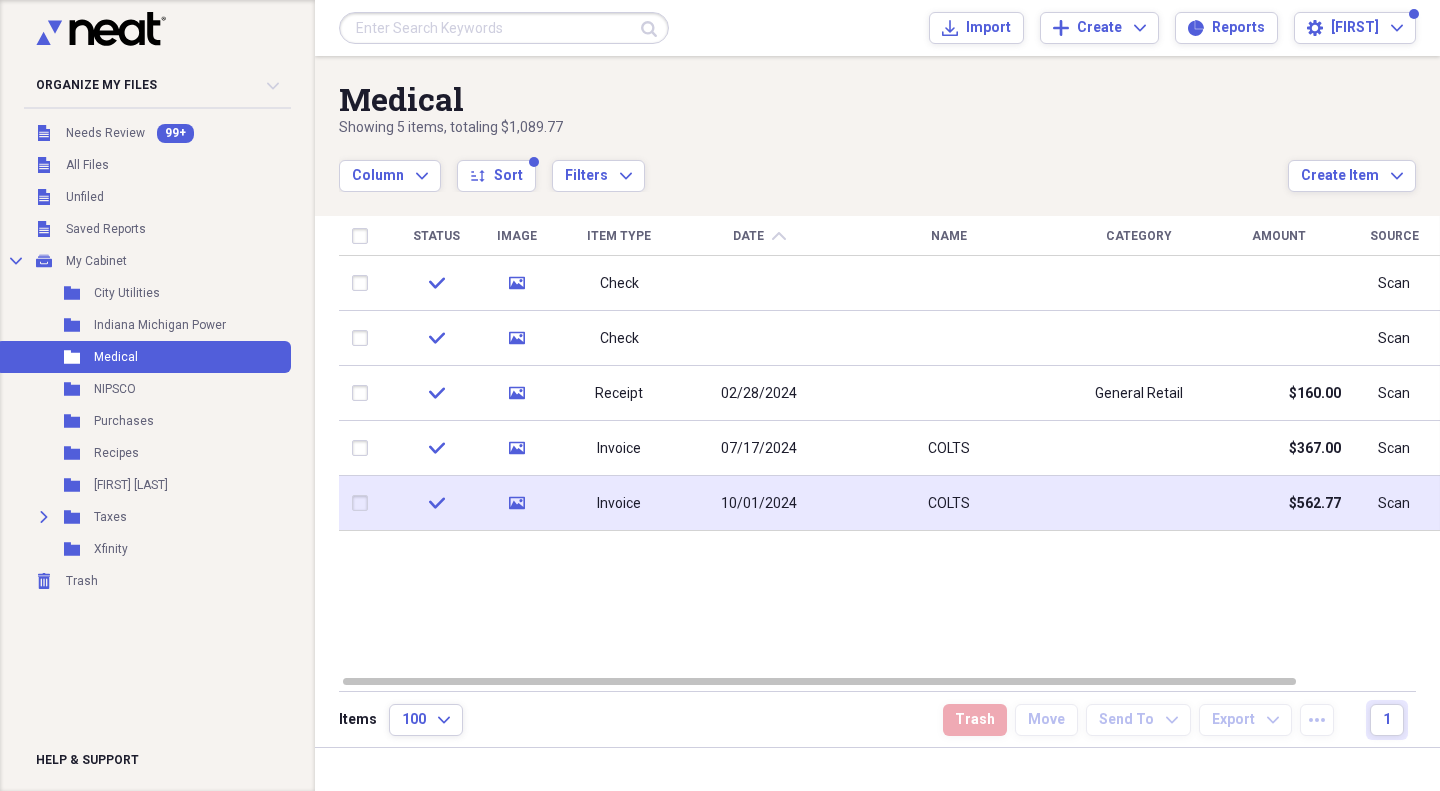 click on "Invoice" at bounding box center (619, 503) 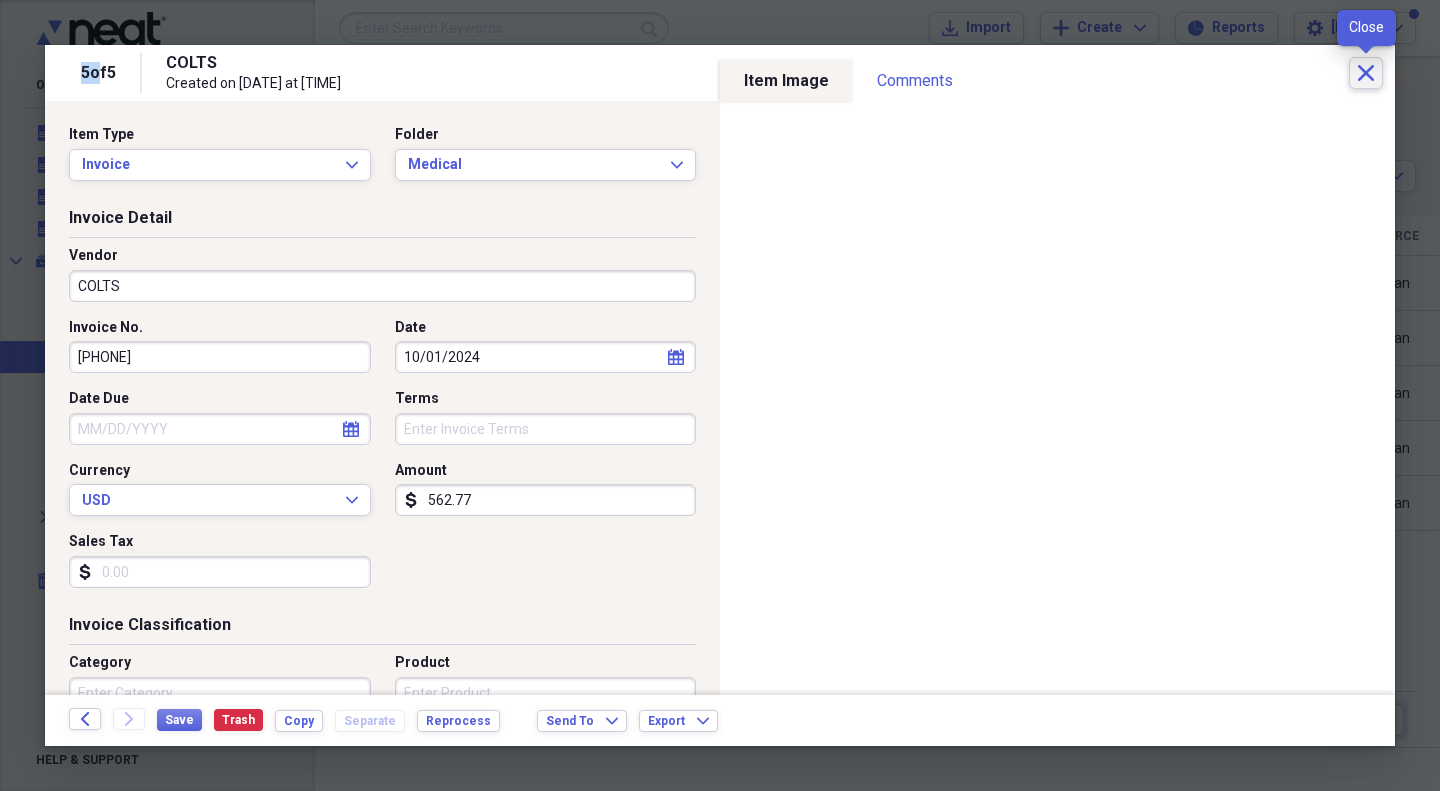 click 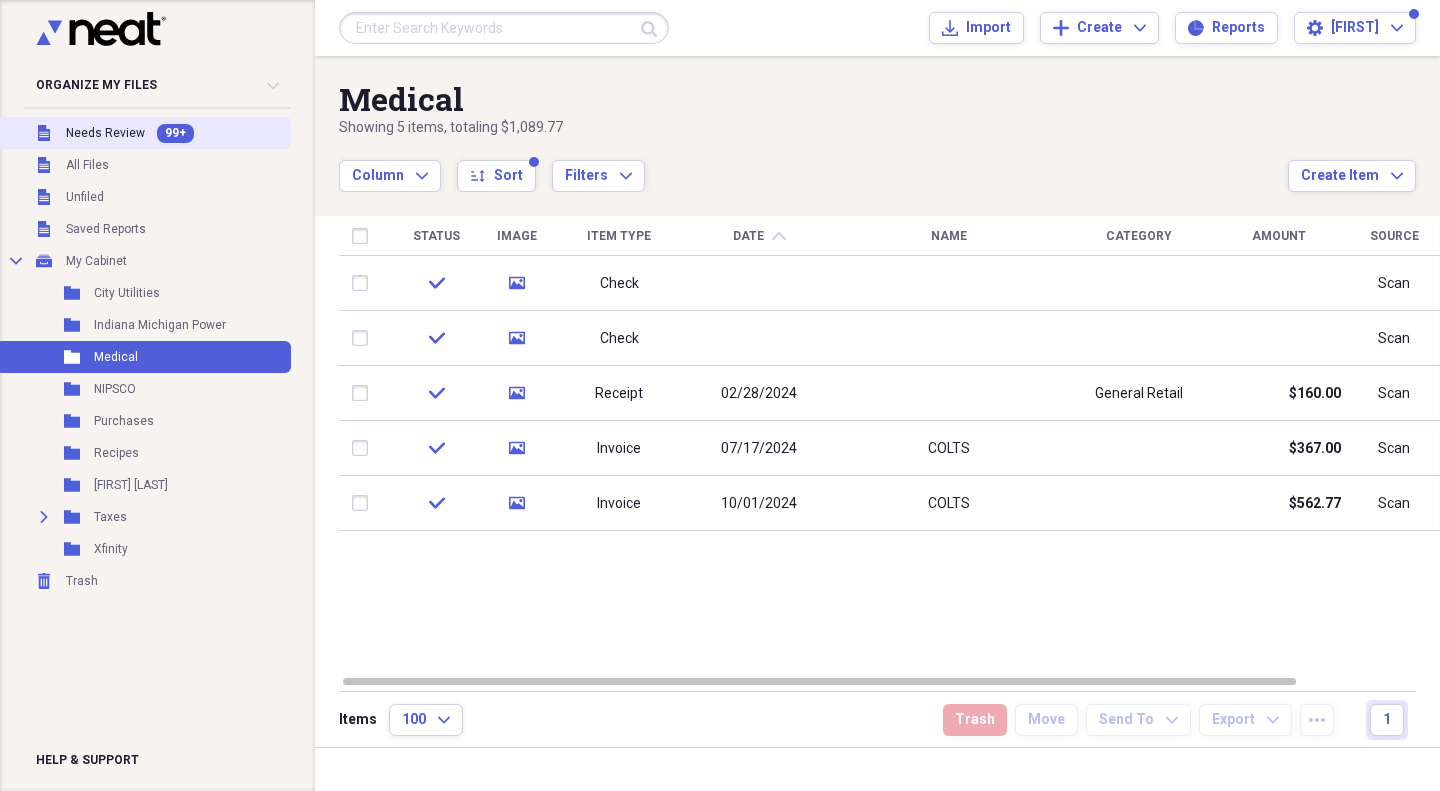click on "Unfiled Needs Review 99+" at bounding box center [143, 133] 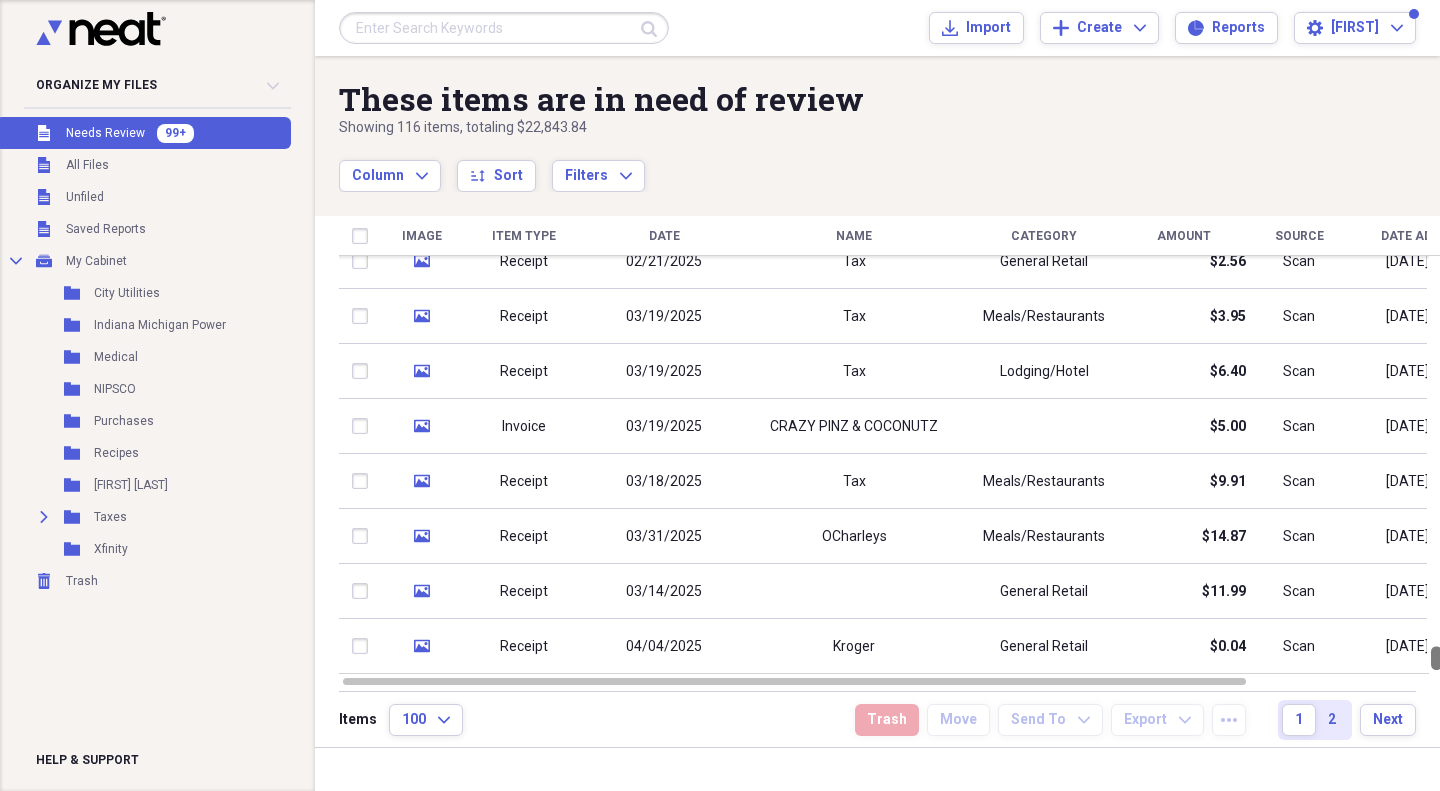 drag, startPoint x: 1431, startPoint y: 457, endPoint x: 1436, endPoint y: 836, distance: 379.033 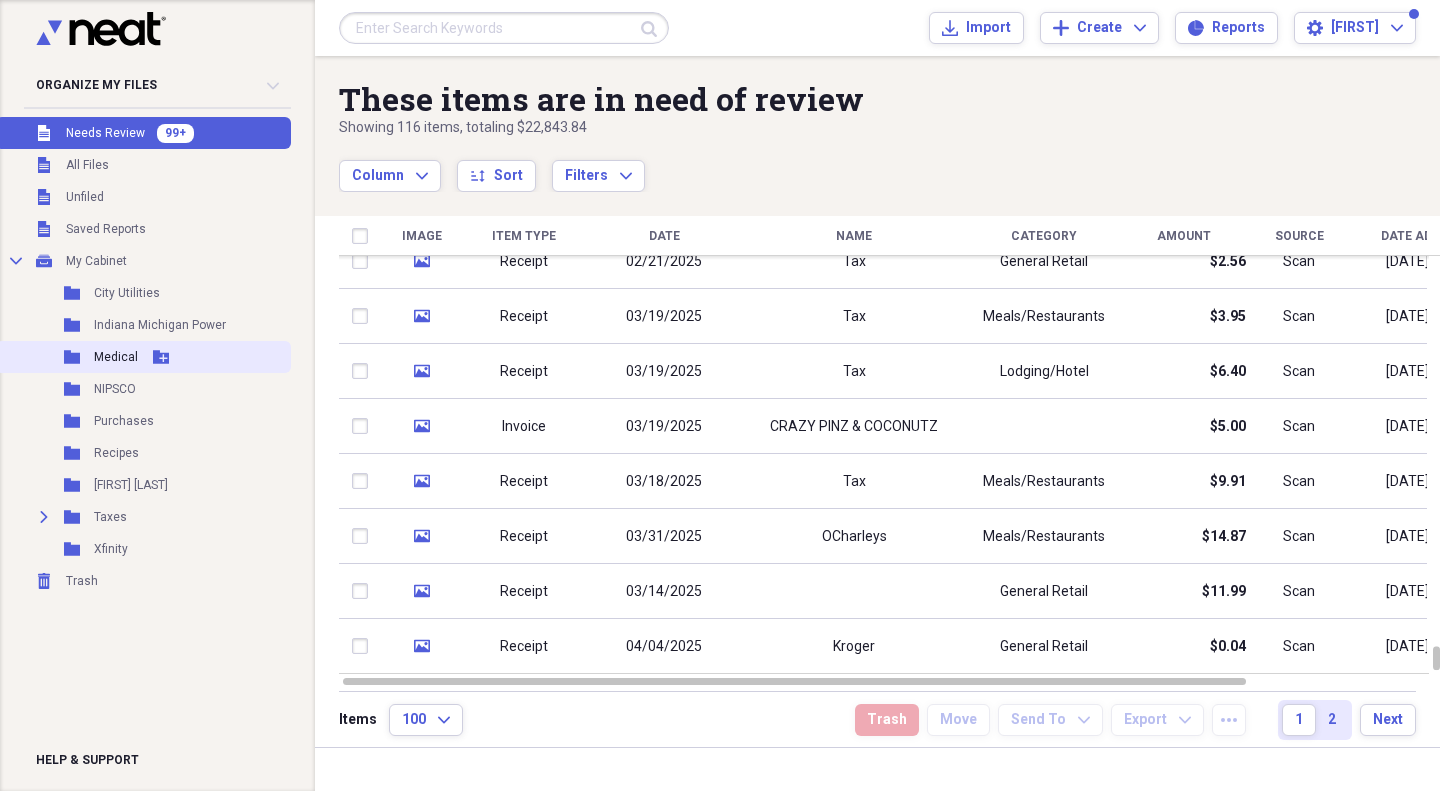 click on "Medical" at bounding box center [116, 357] 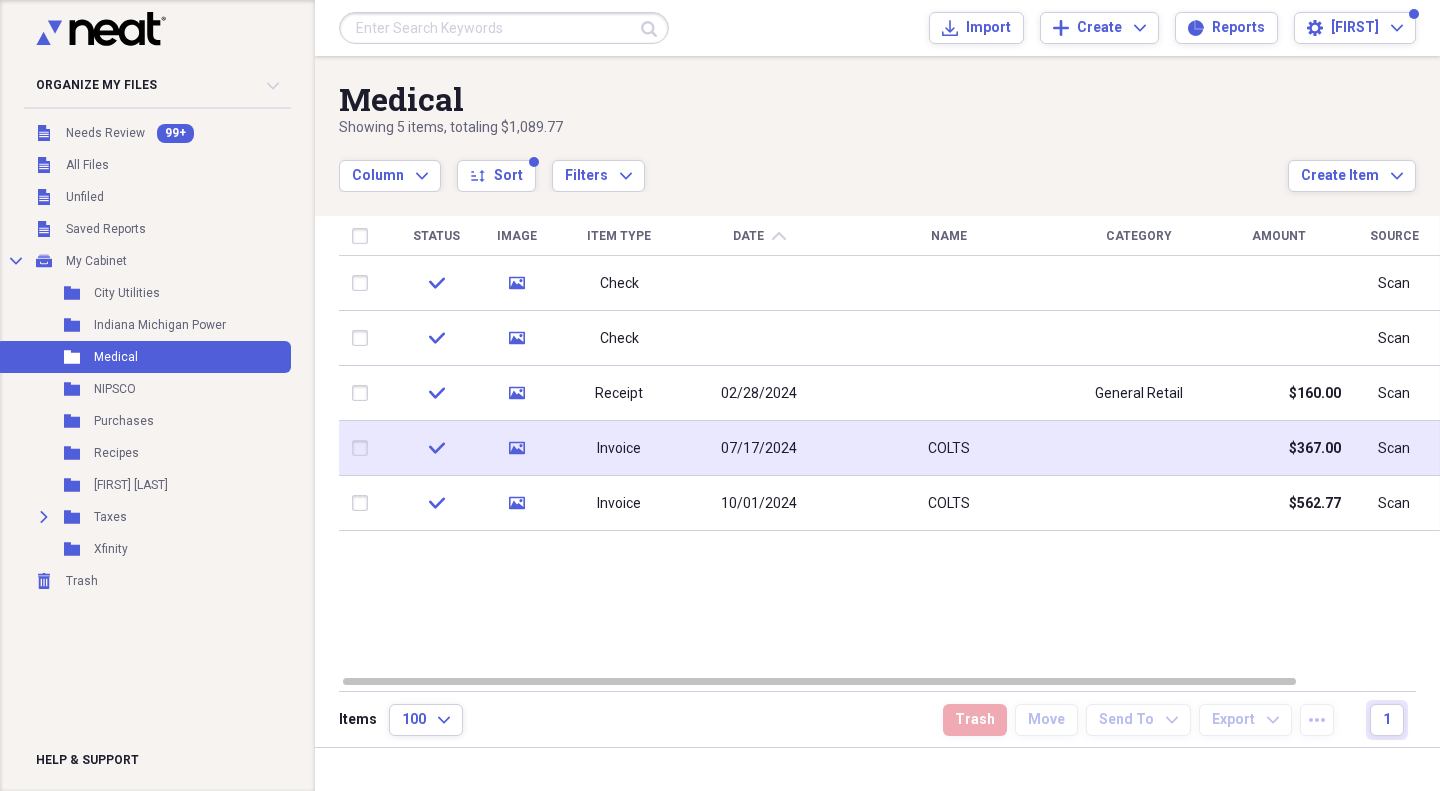 click on "Invoice" at bounding box center [619, 448] 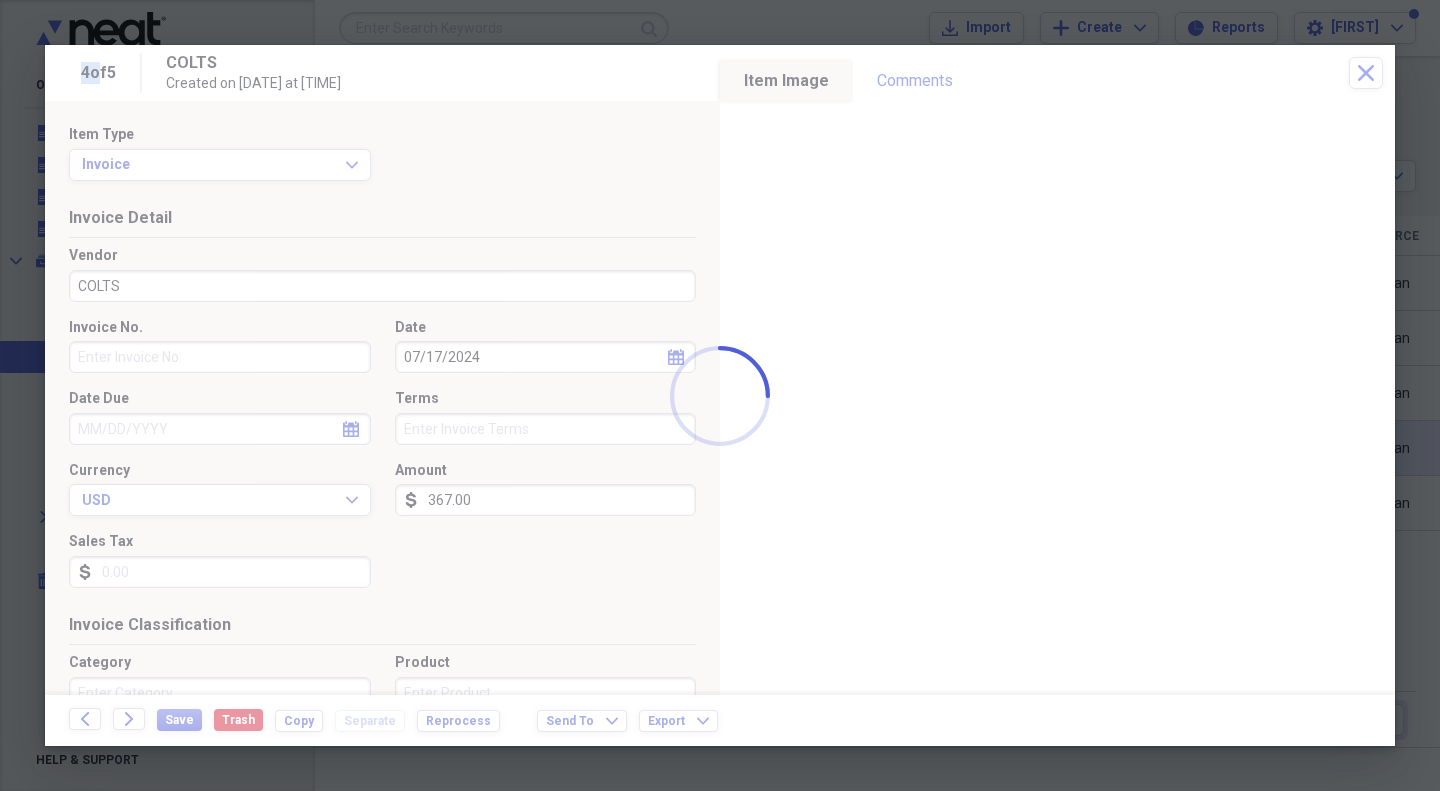 click at bounding box center (720, 395) 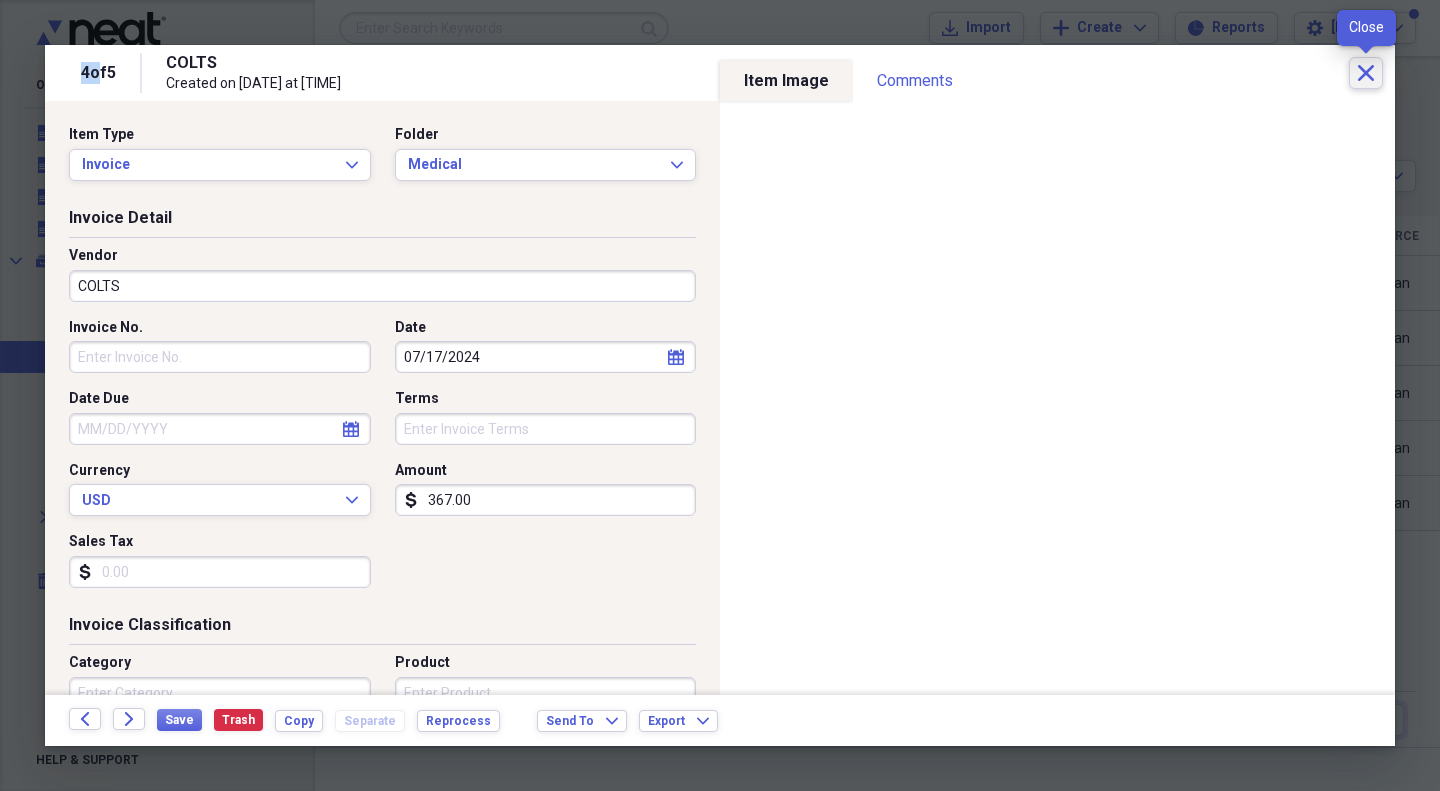 click 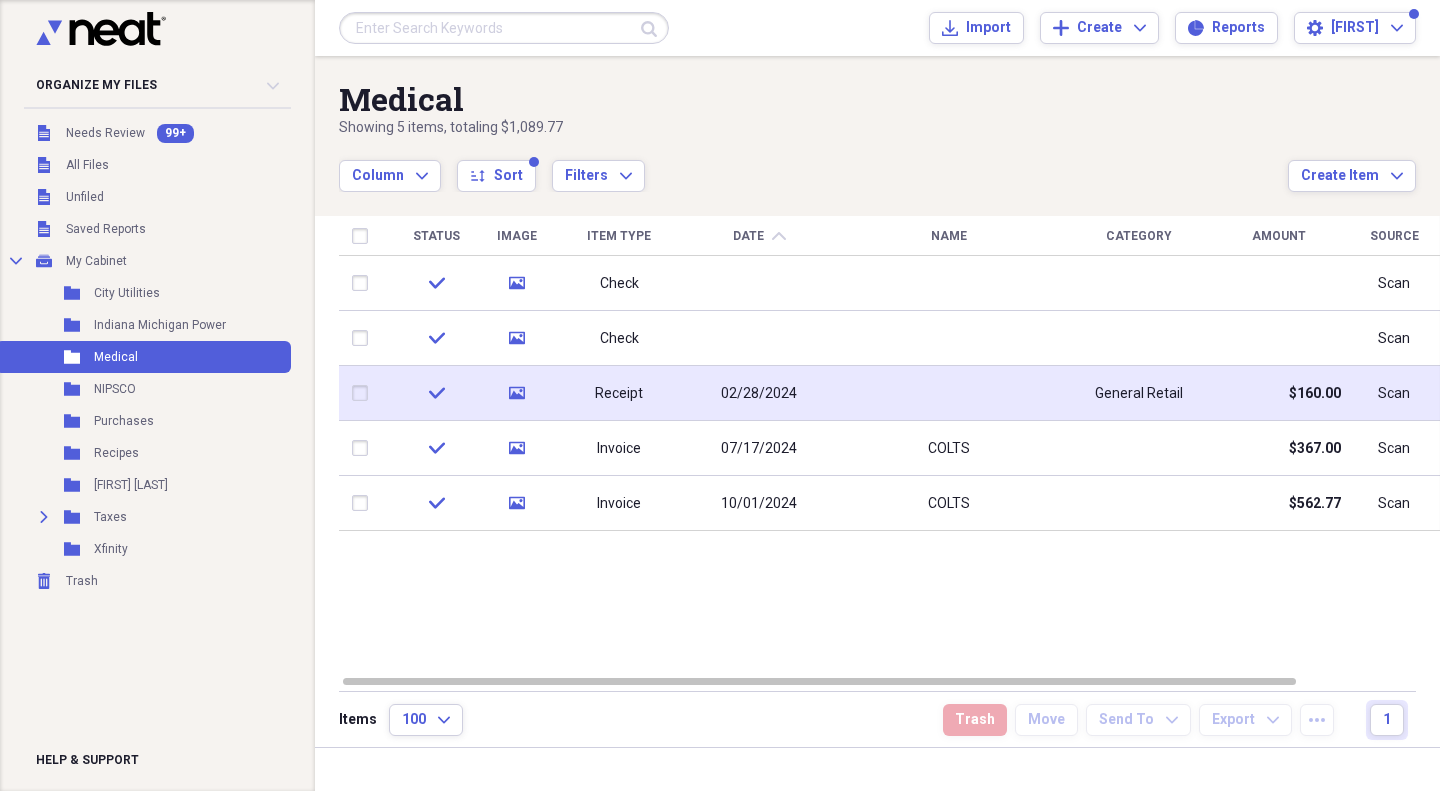 click on "Receipt" at bounding box center [619, 394] 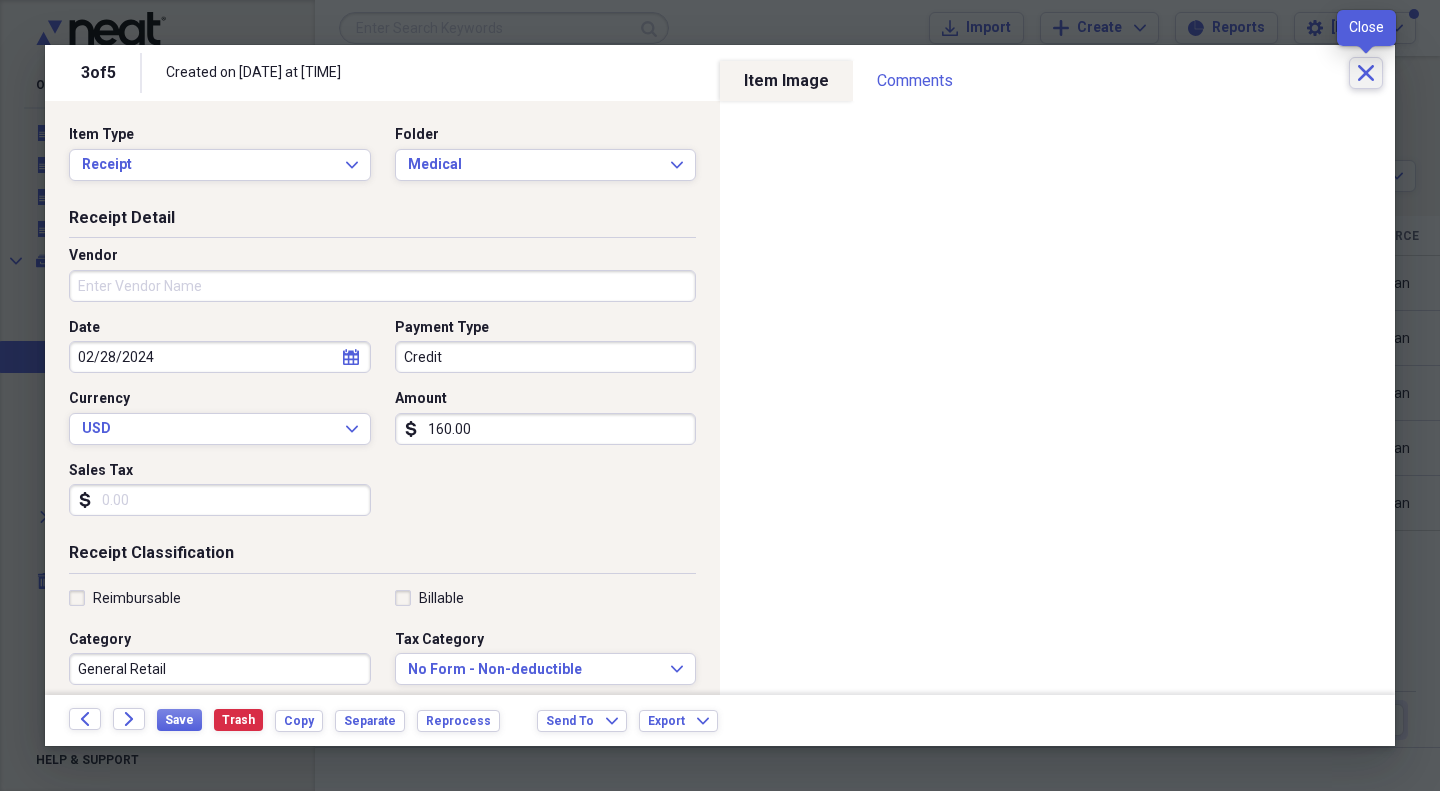 click on "Close" at bounding box center (1366, 73) 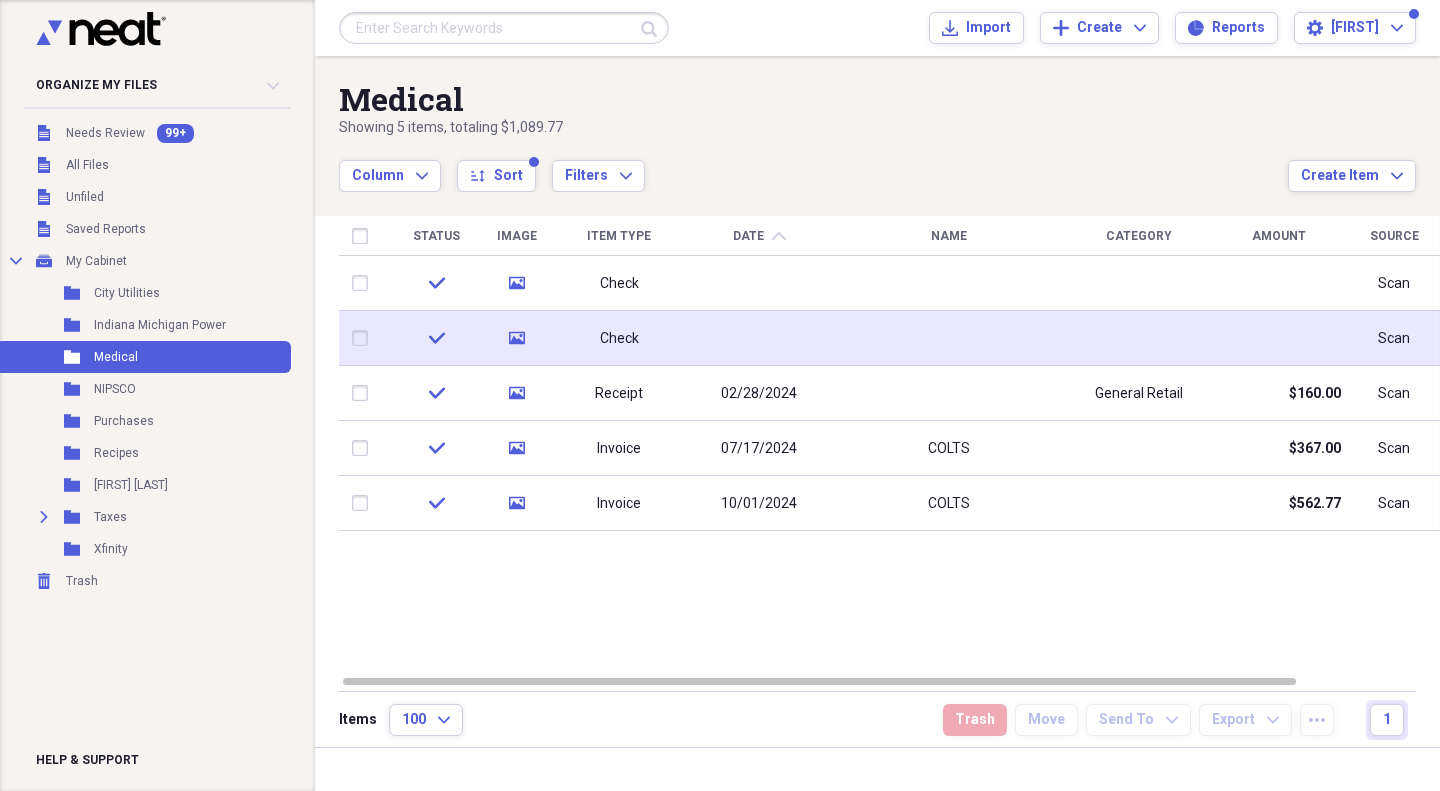 click on "Check" at bounding box center (619, 338) 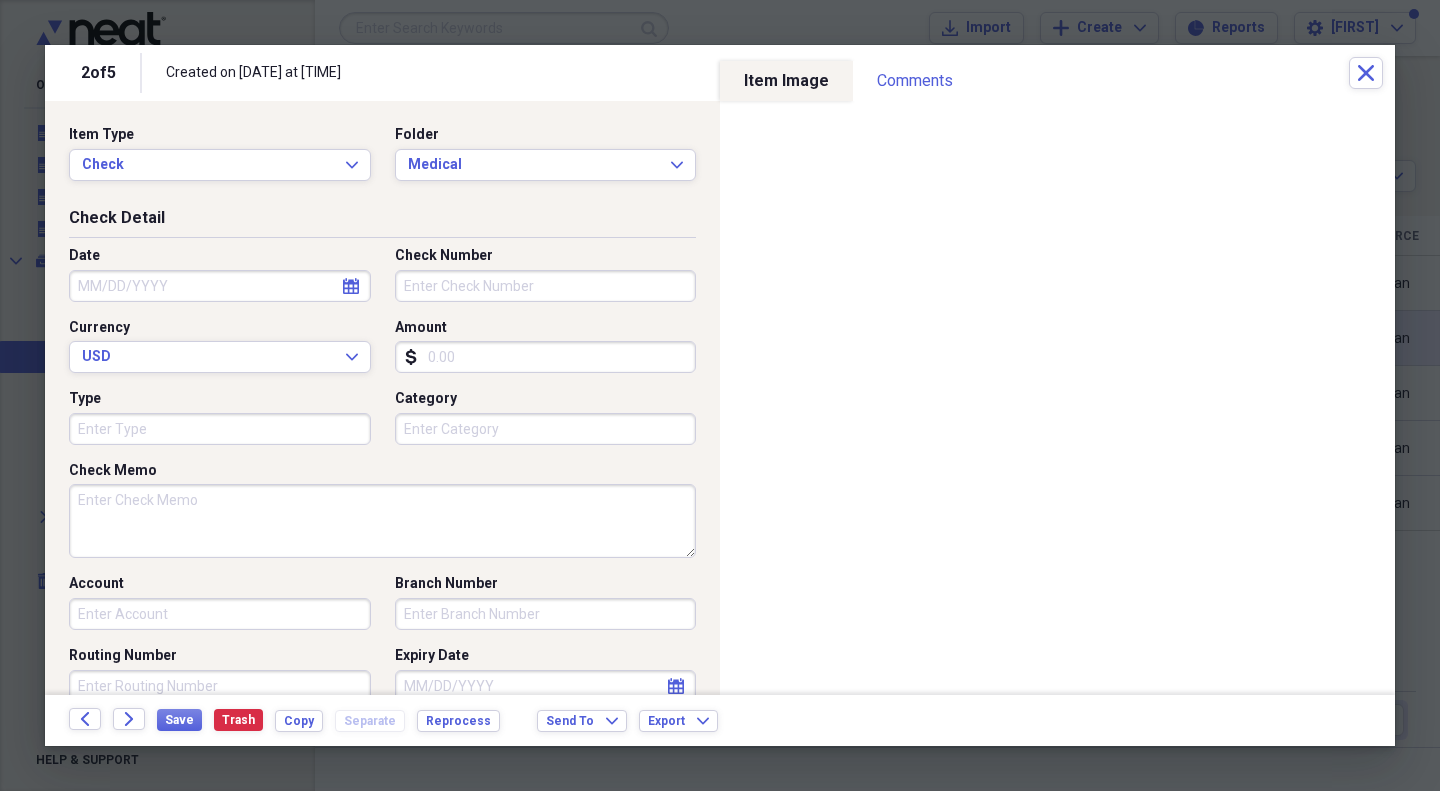 click on "Amount" at bounding box center (546, 357) 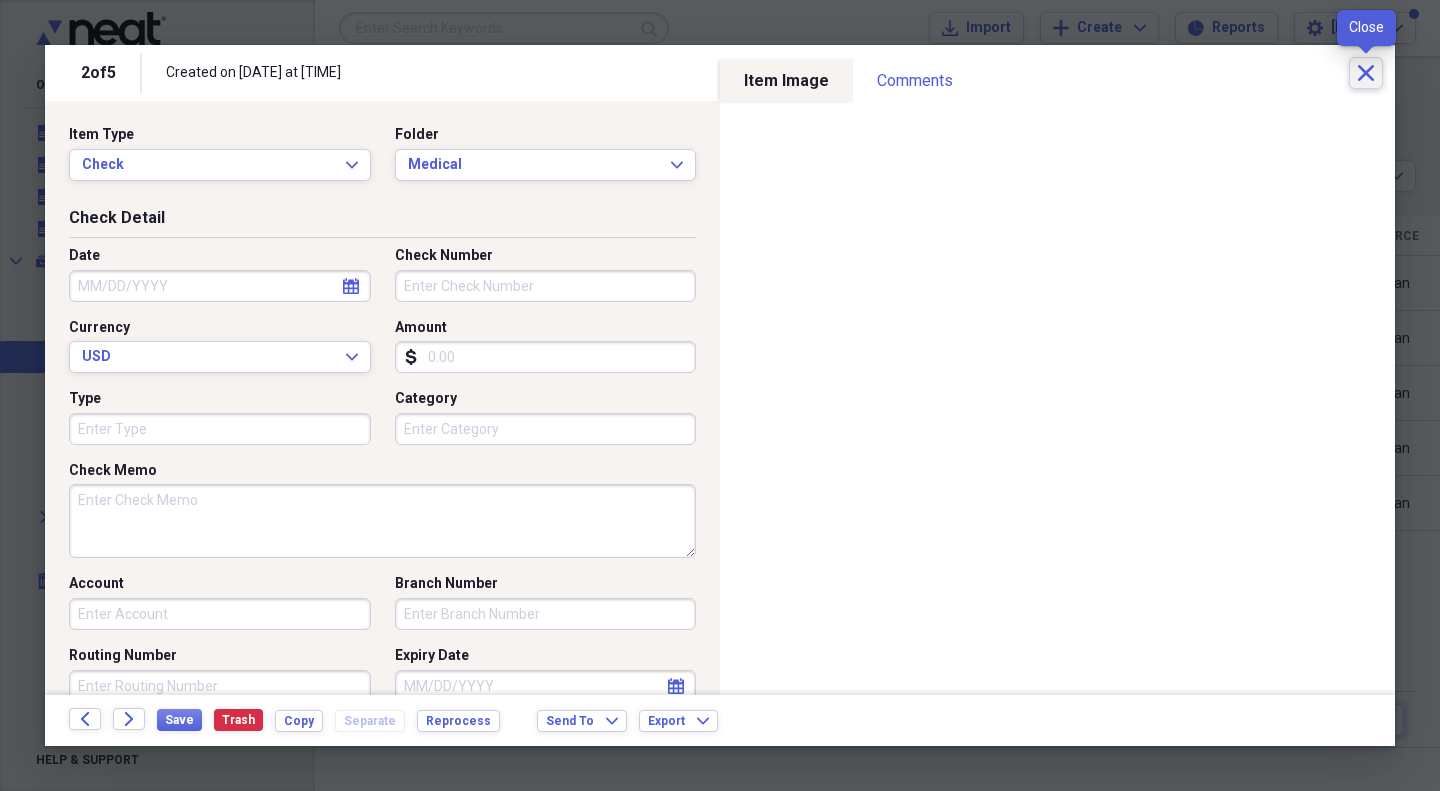 click on "Close" at bounding box center (1366, 73) 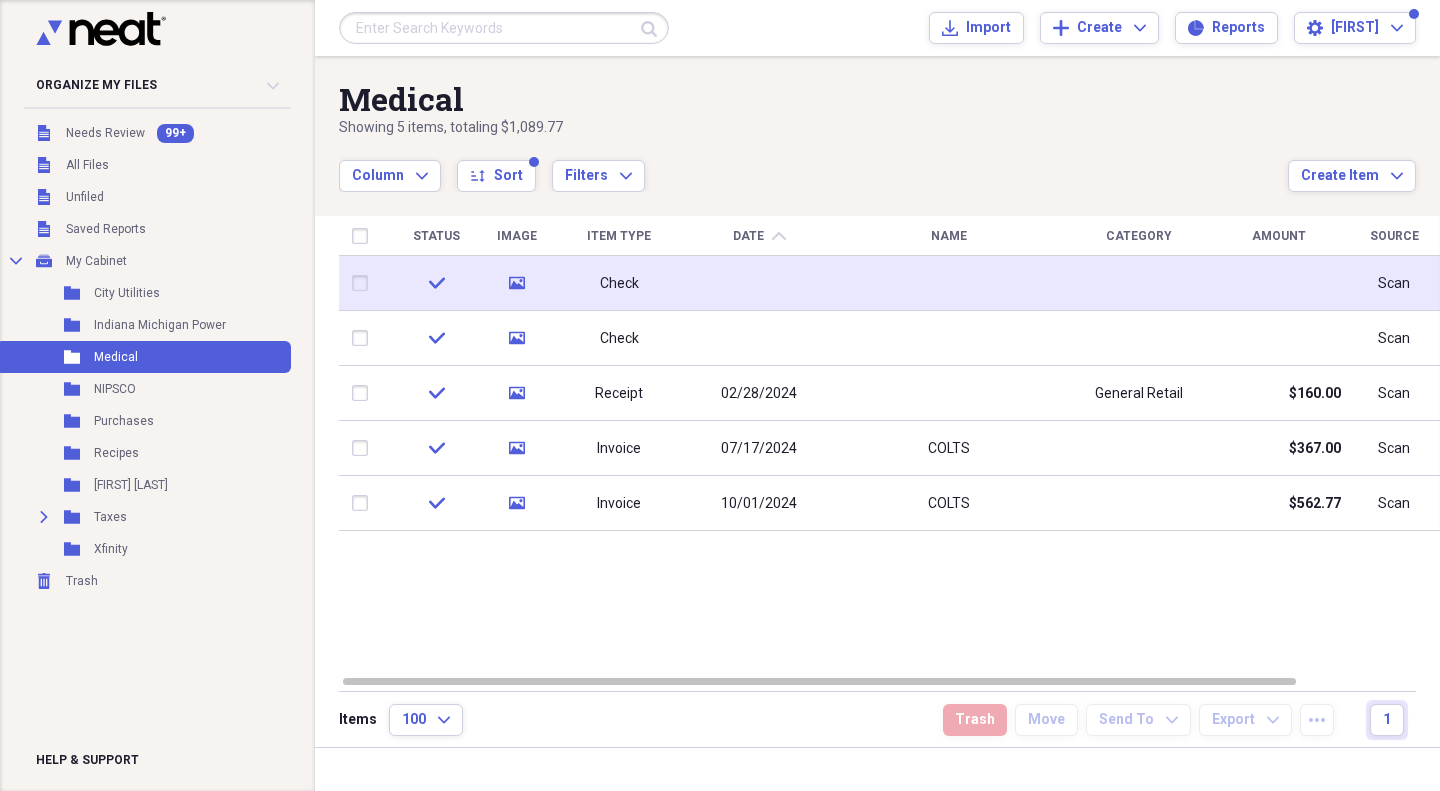 click at bounding box center (949, 283) 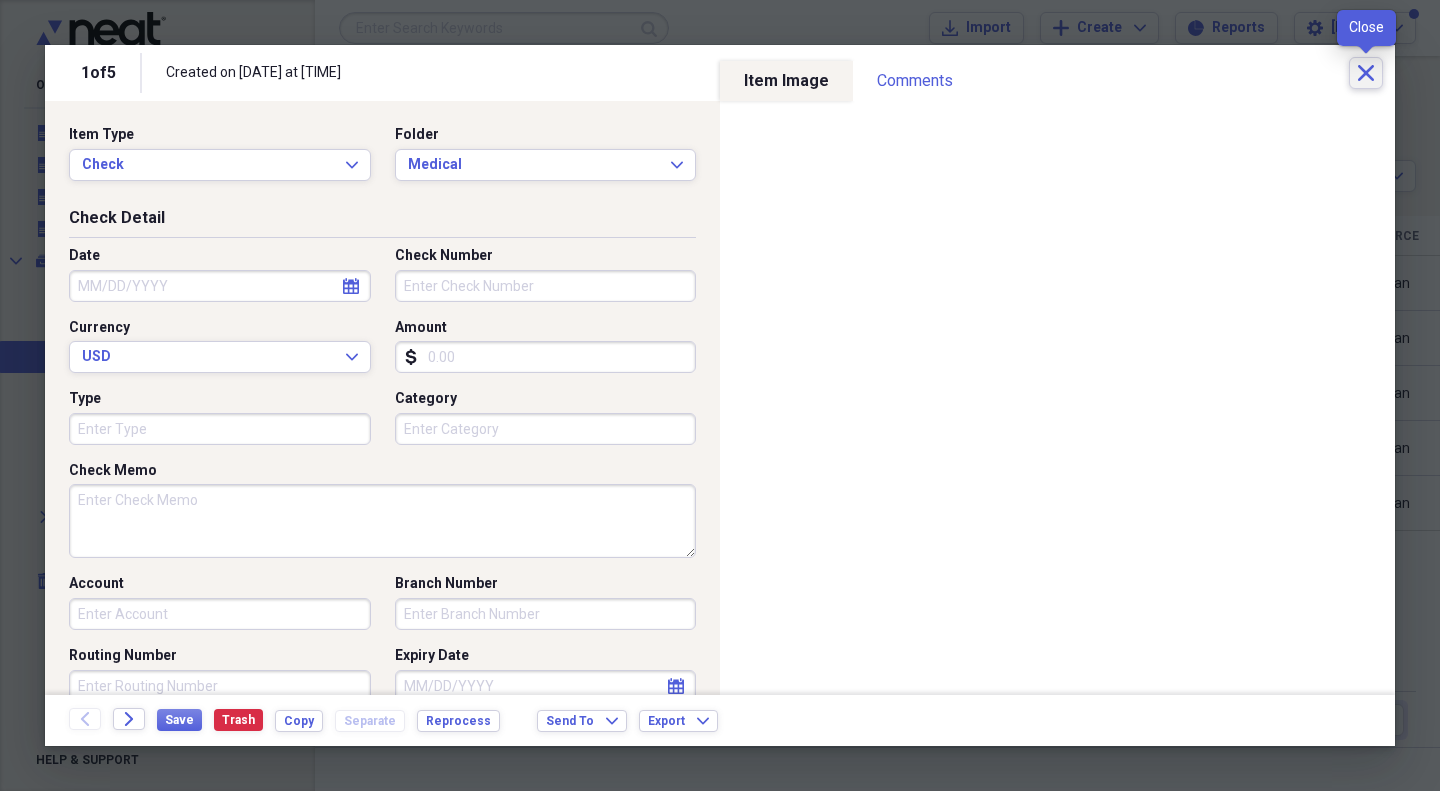 click on "Close" 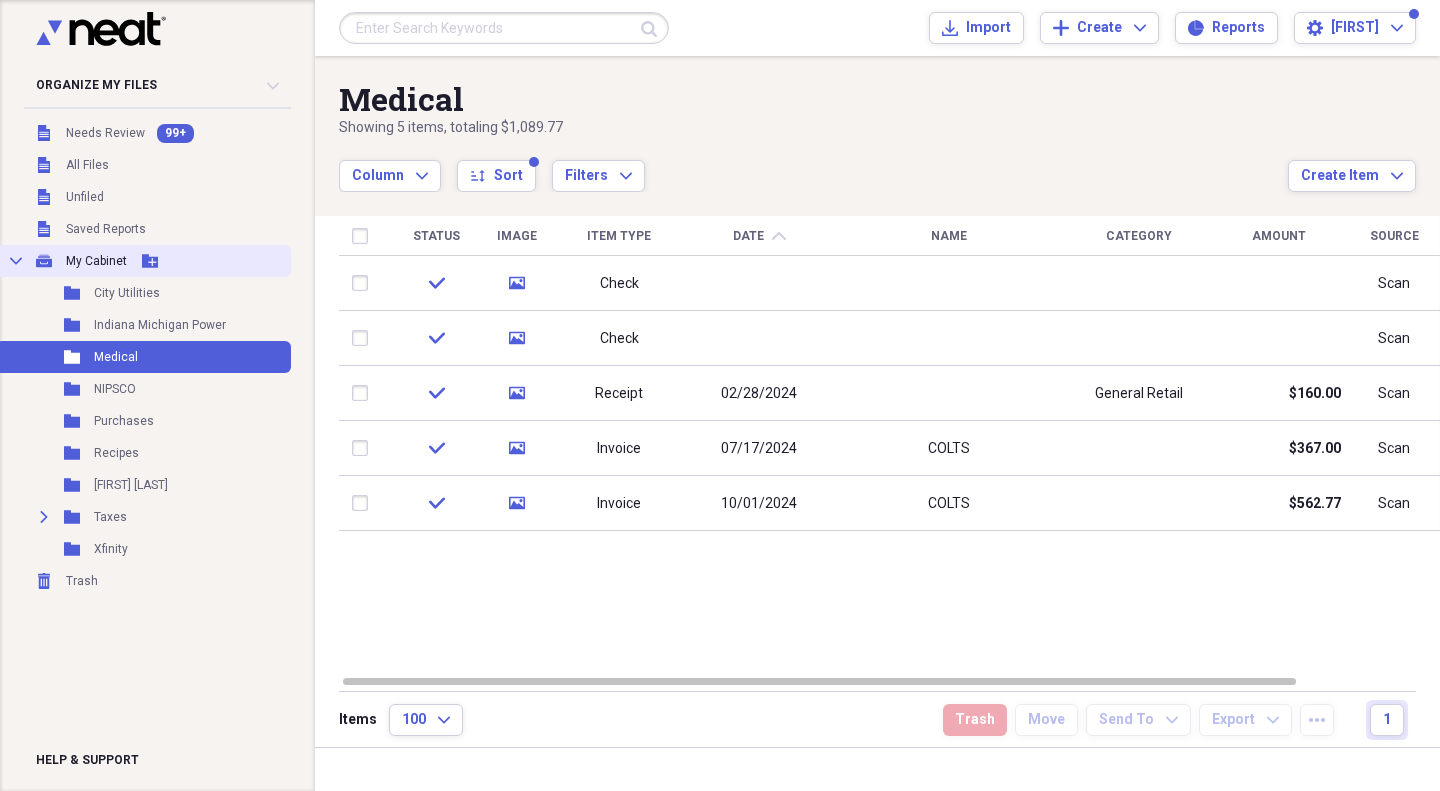 click on "Collapse" 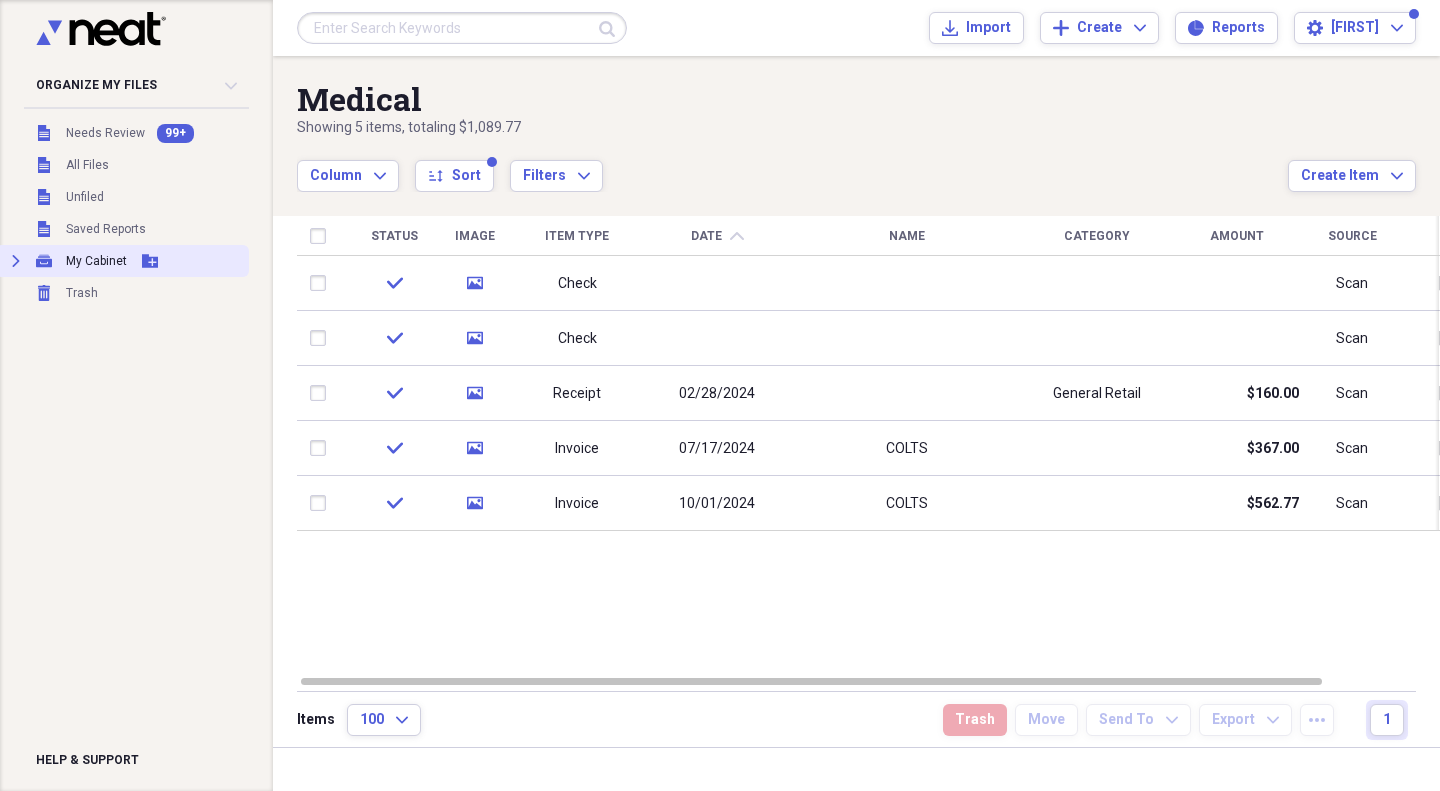 click 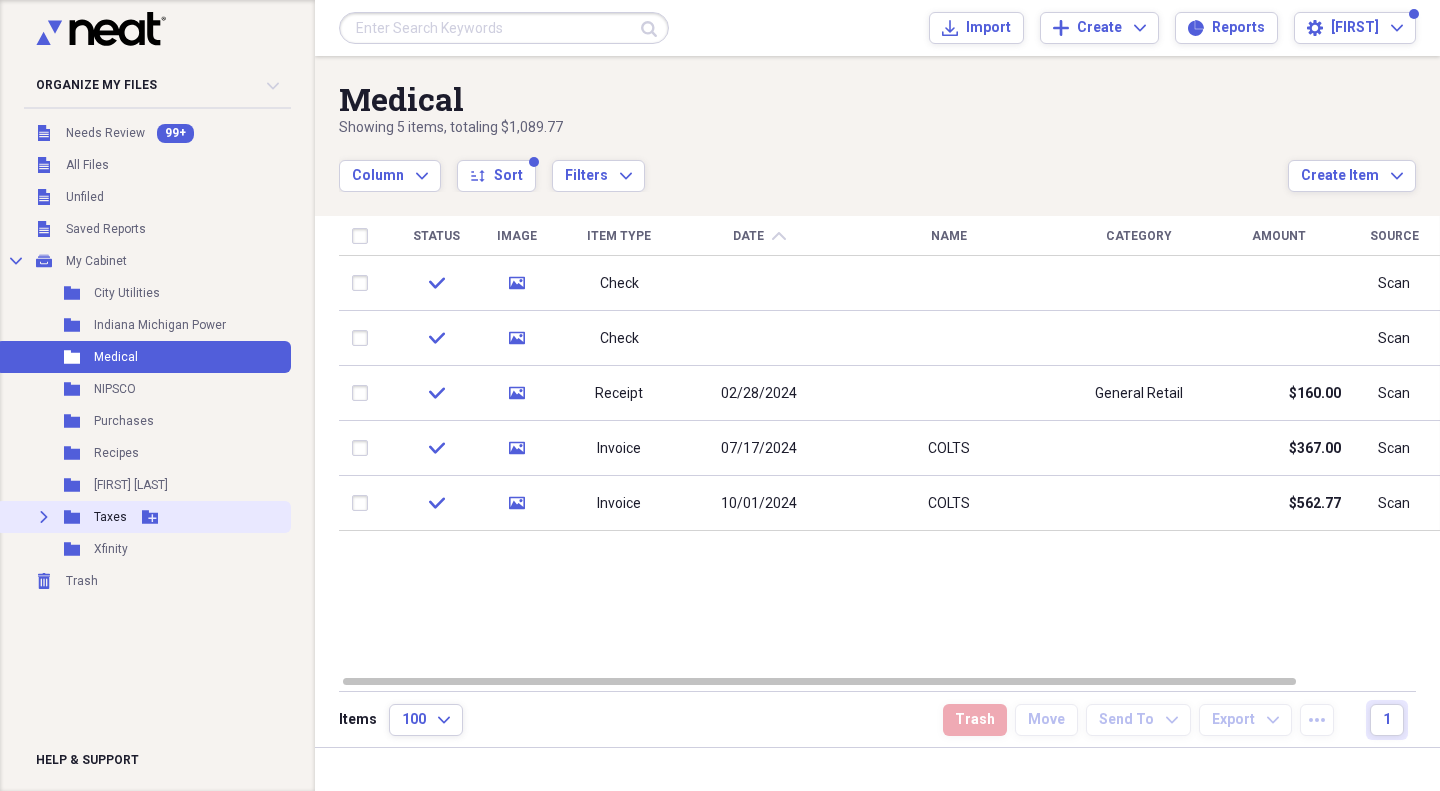 click on "Expand" 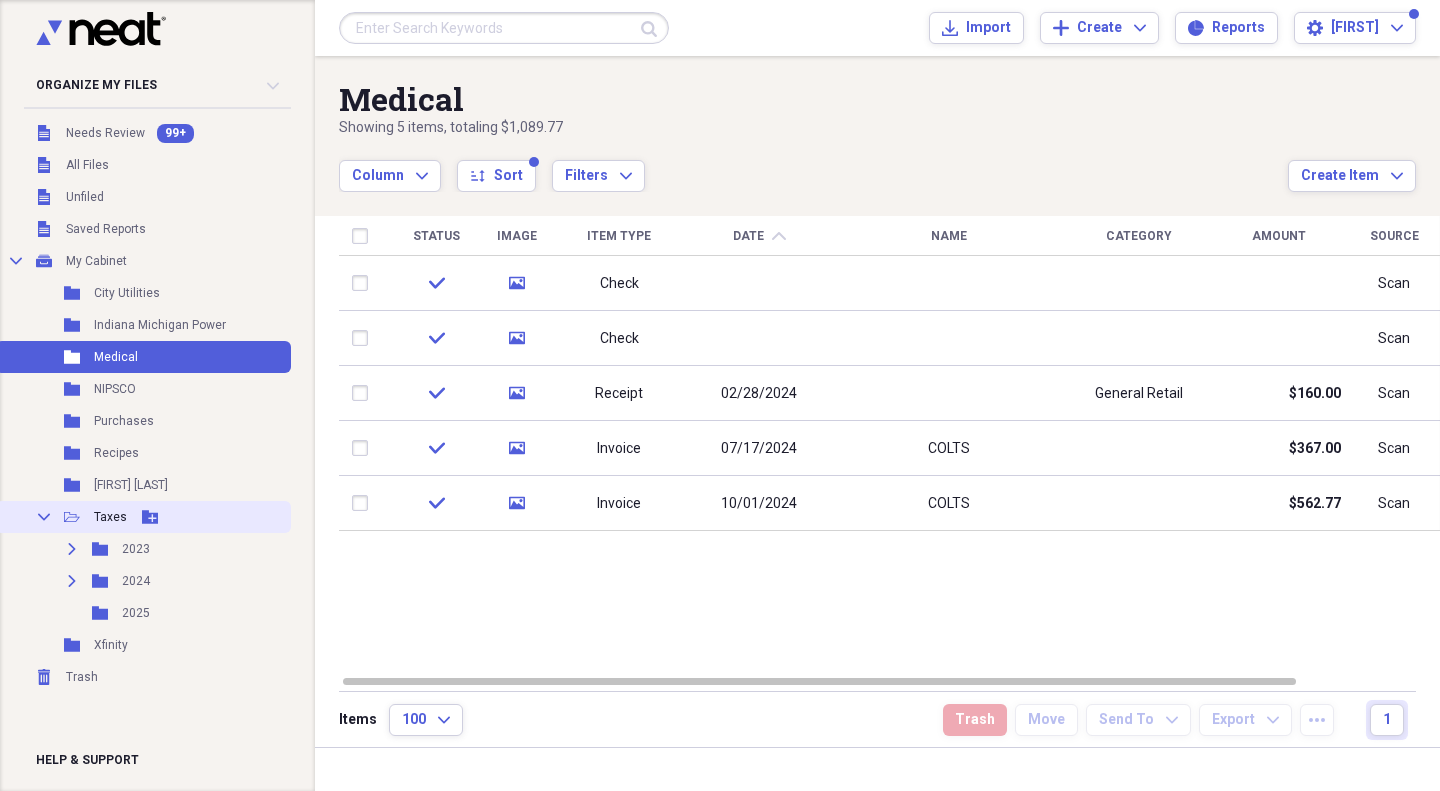 click on "Collapse" 